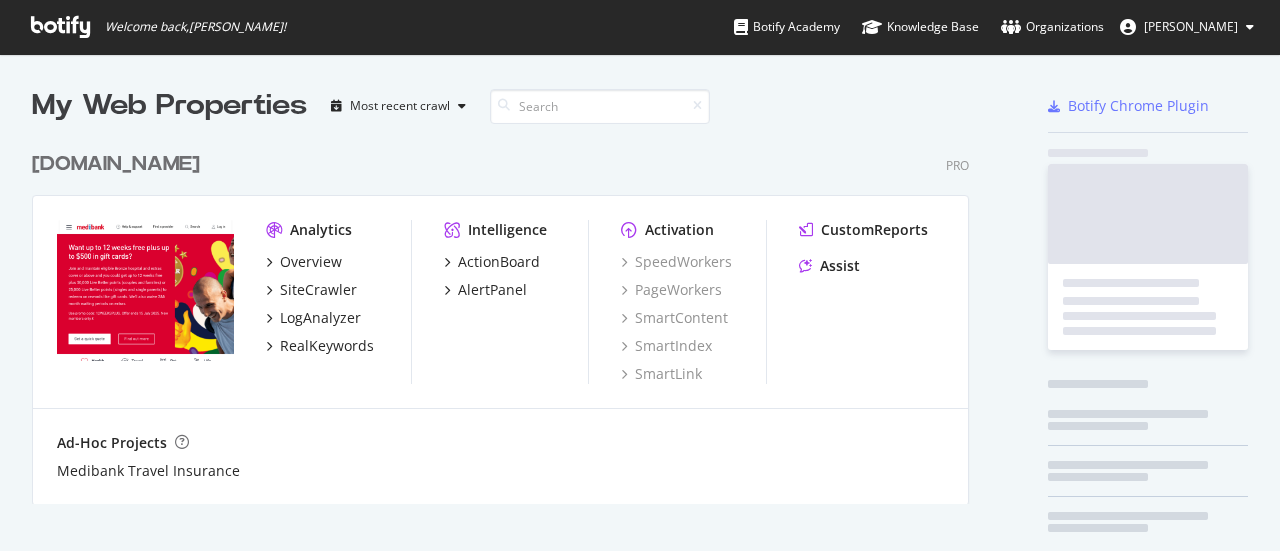 scroll, scrollTop: 0, scrollLeft: 0, axis: both 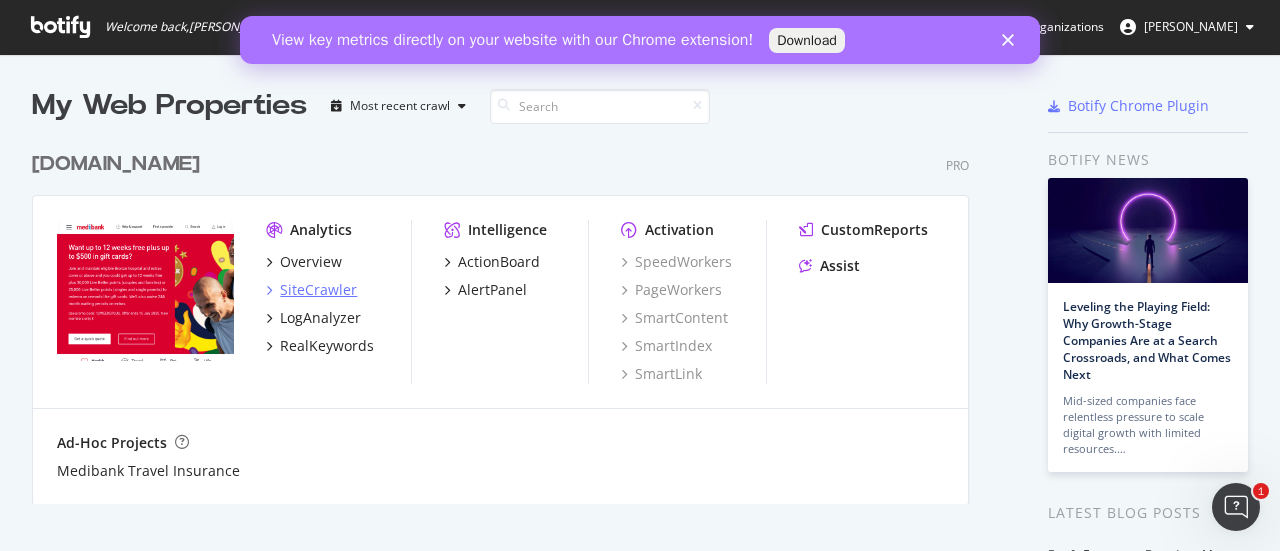 click on "SiteCrawler" at bounding box center [318, 290] 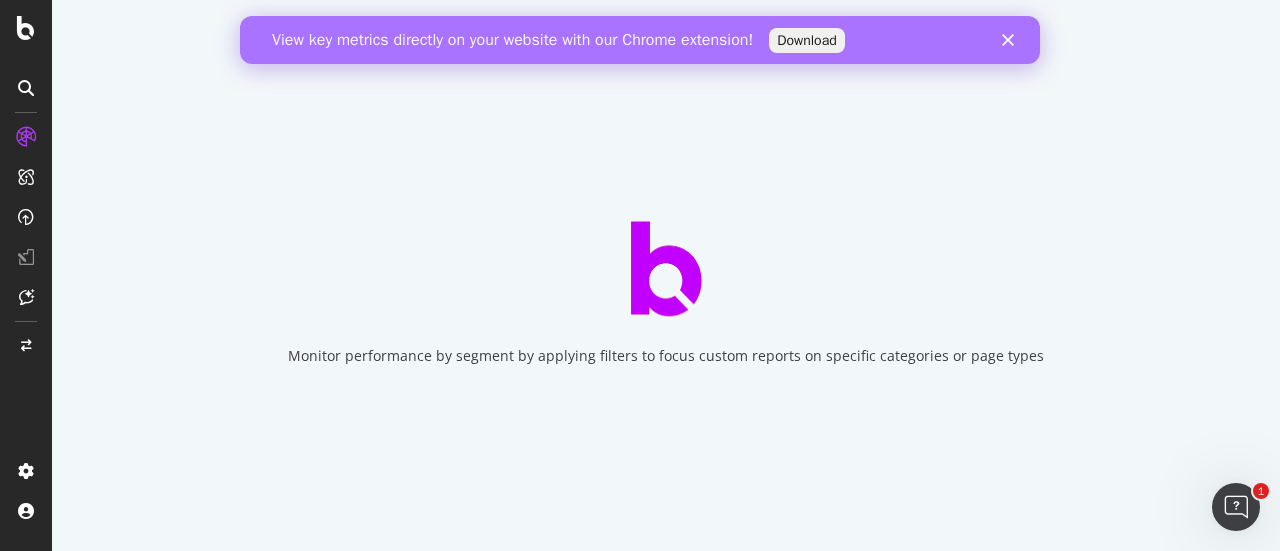 click 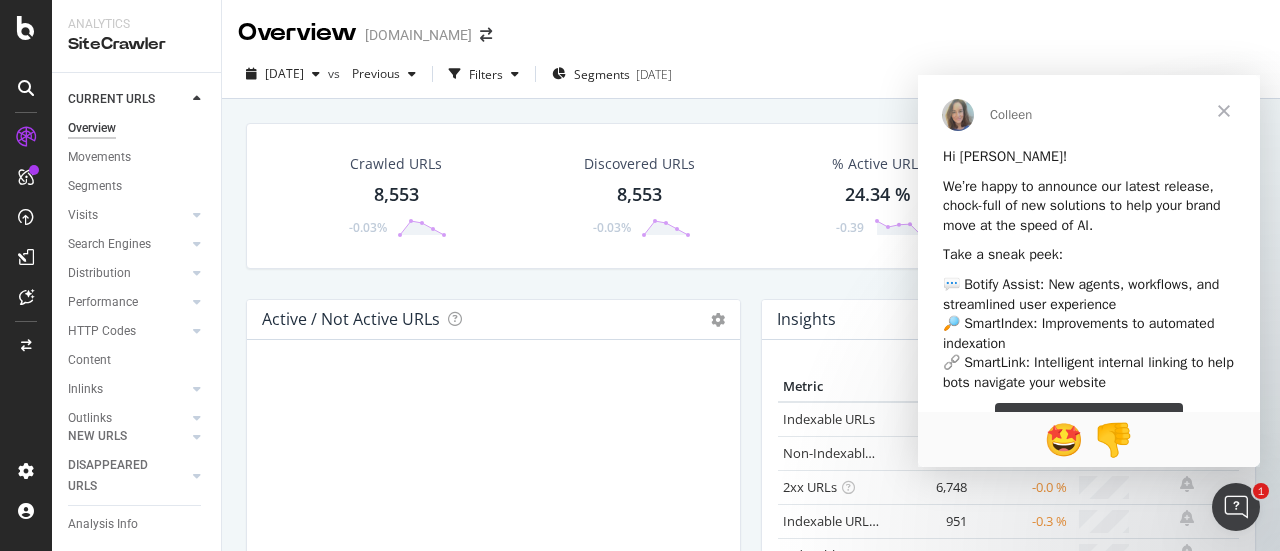 scroll, scrollTop: 0, scrollLeft: 0, axis: both 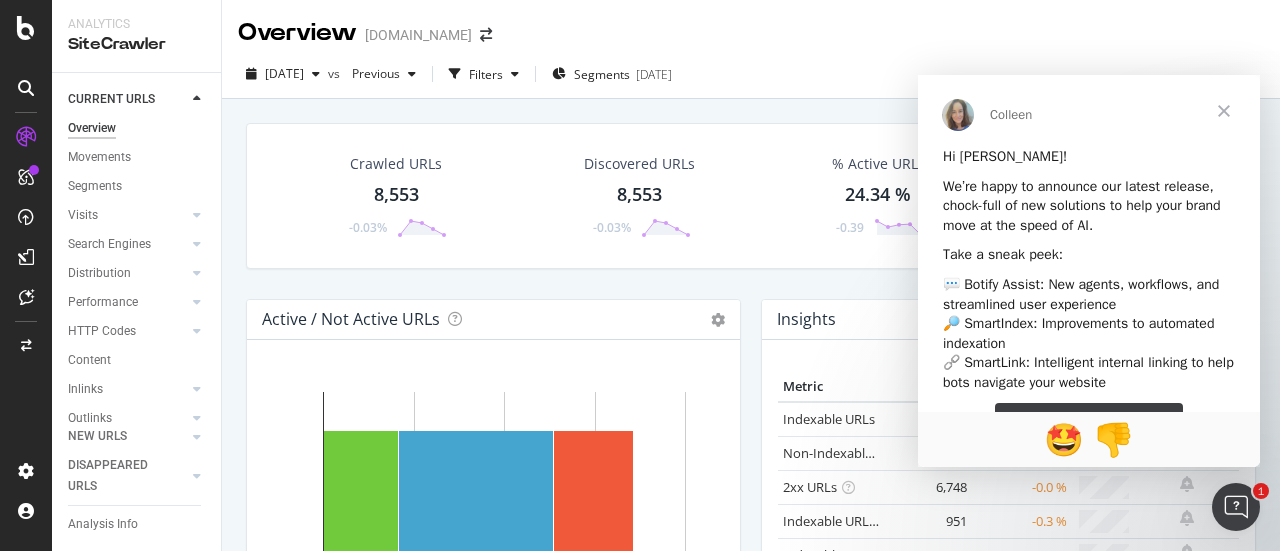 click at bounding box center [1224, 111] 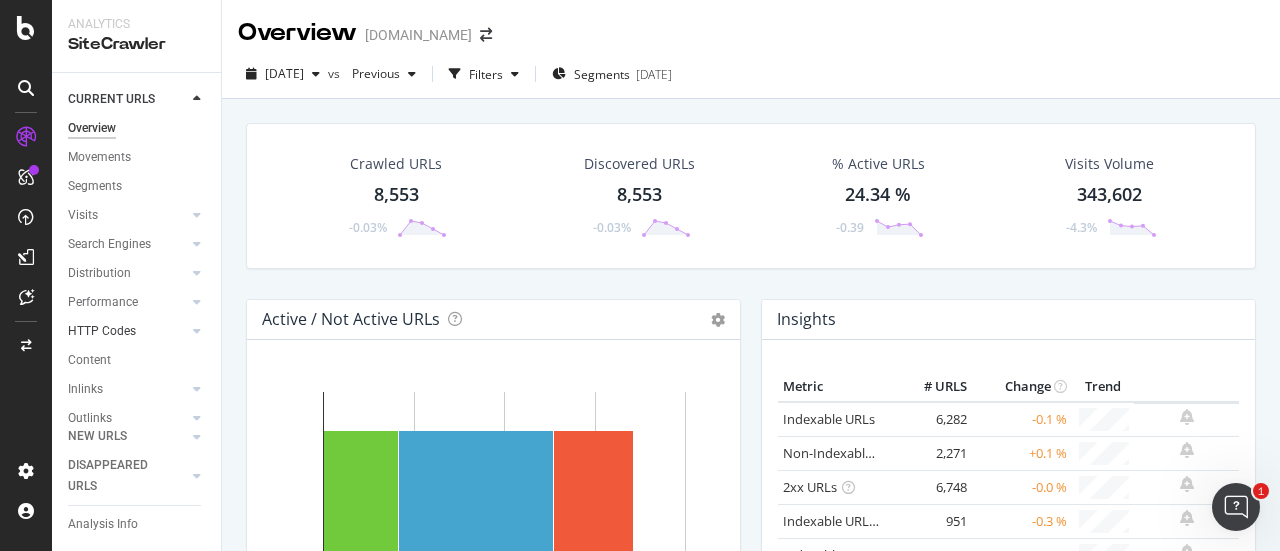scroll, scrollTop: 0, scrollLeft: 0, axis: both 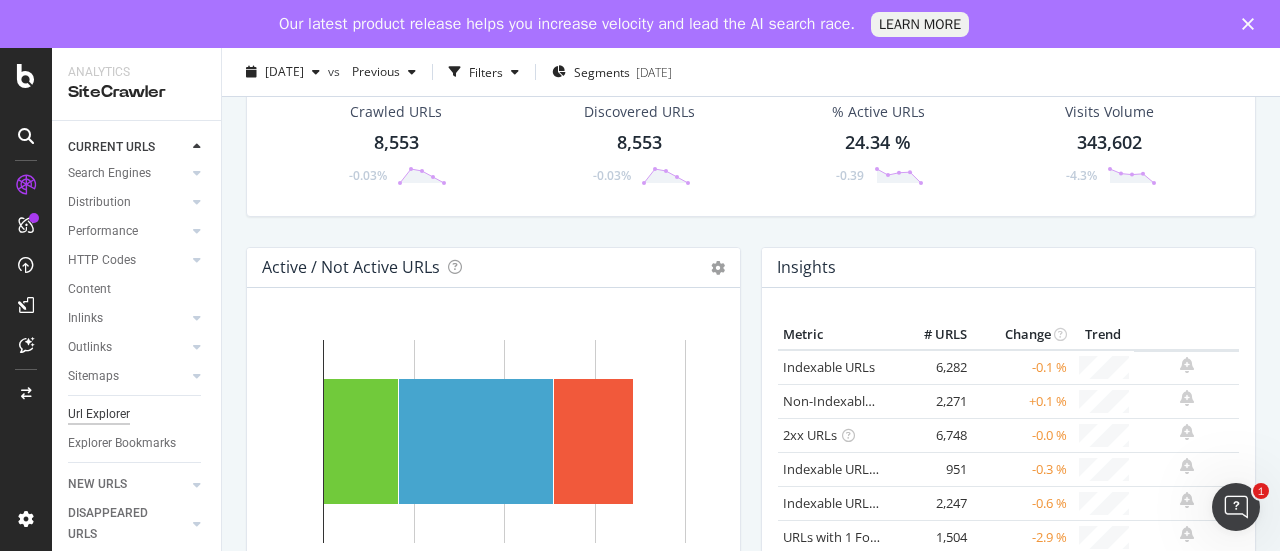 click on "Url Explorer" at bounding box center [99, 414] 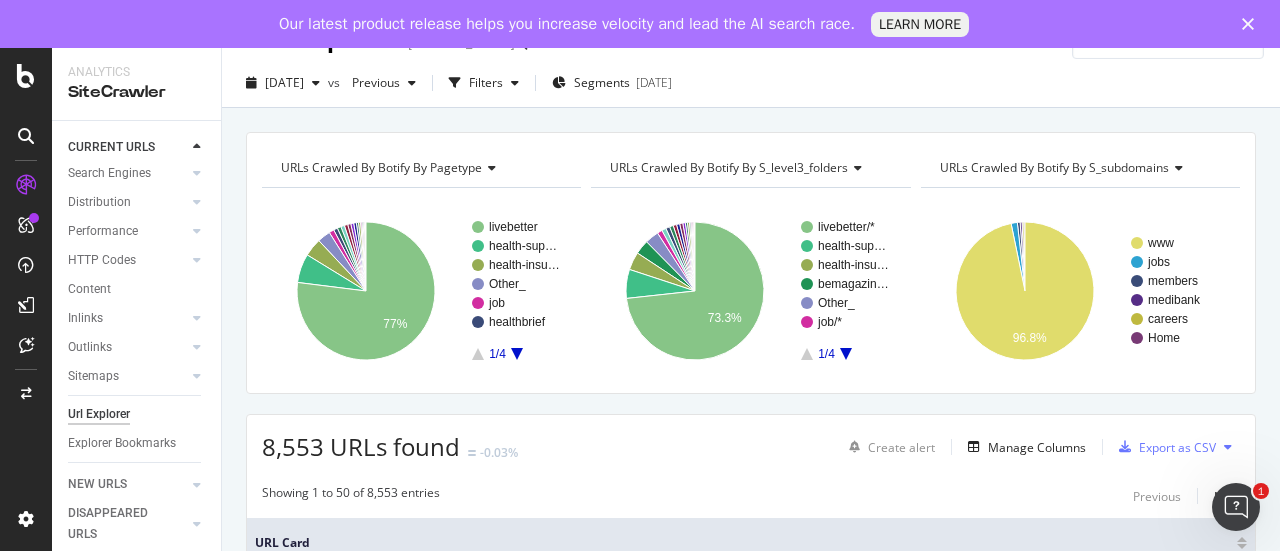 scroll, scrollTop: 0, scrollLeft: 0, axis: both 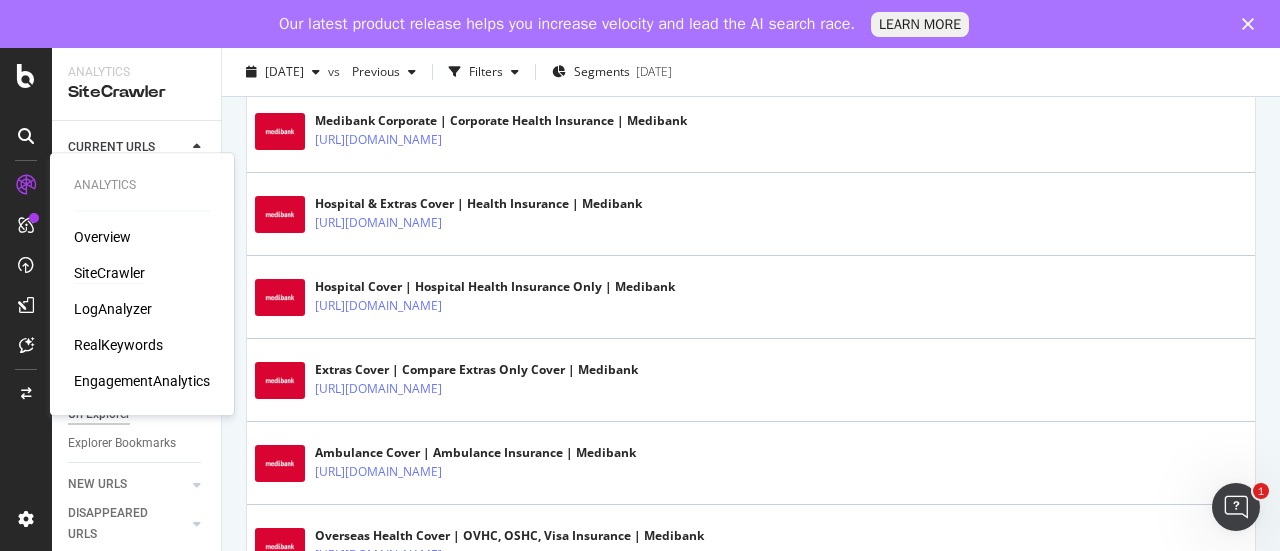 click on "SiteCrawler" at bounding box center (109, 273) 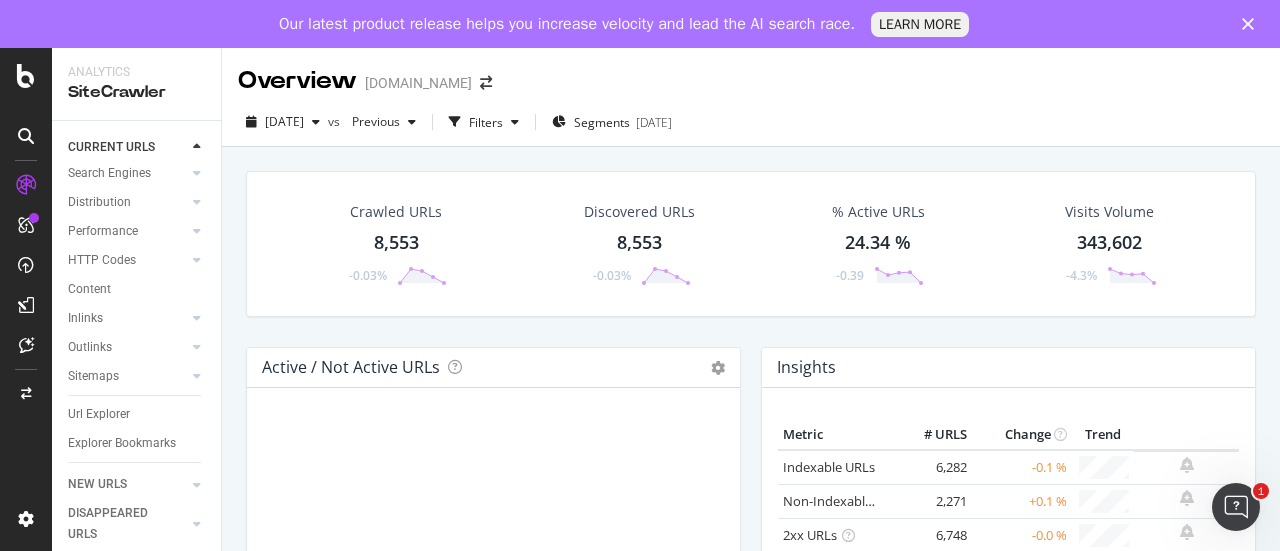 scroll, scrollTop: 140, scrollLeft: 0, axis: vertical 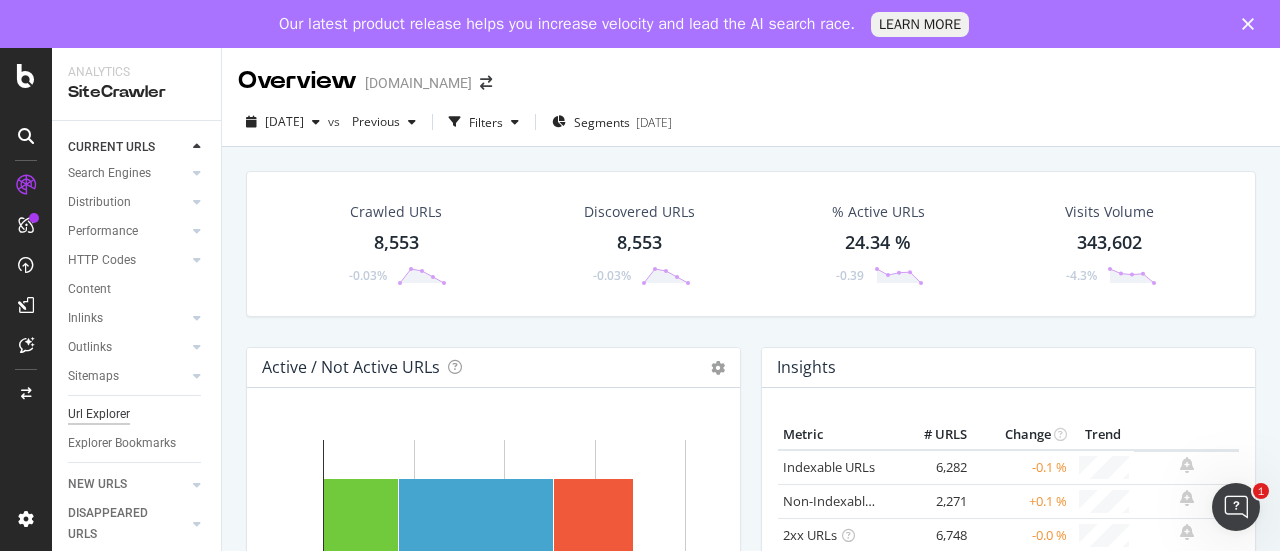 click on "Url Explorer" at bounding box center [99, 414] 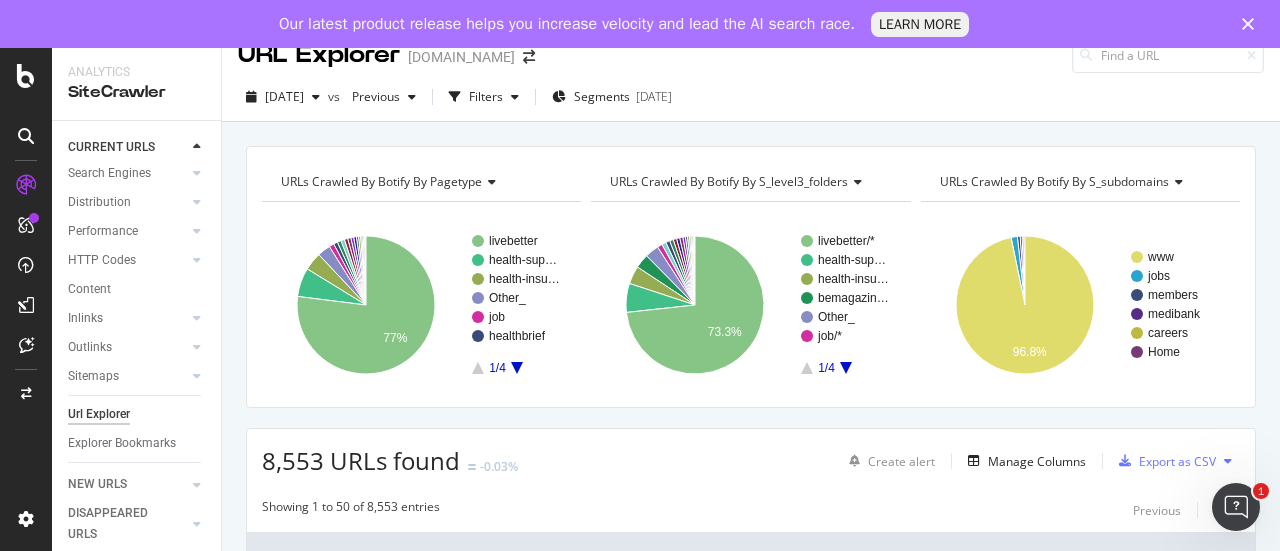 scroll, scrollTop: 0, scrollLeft: 0, axis: both 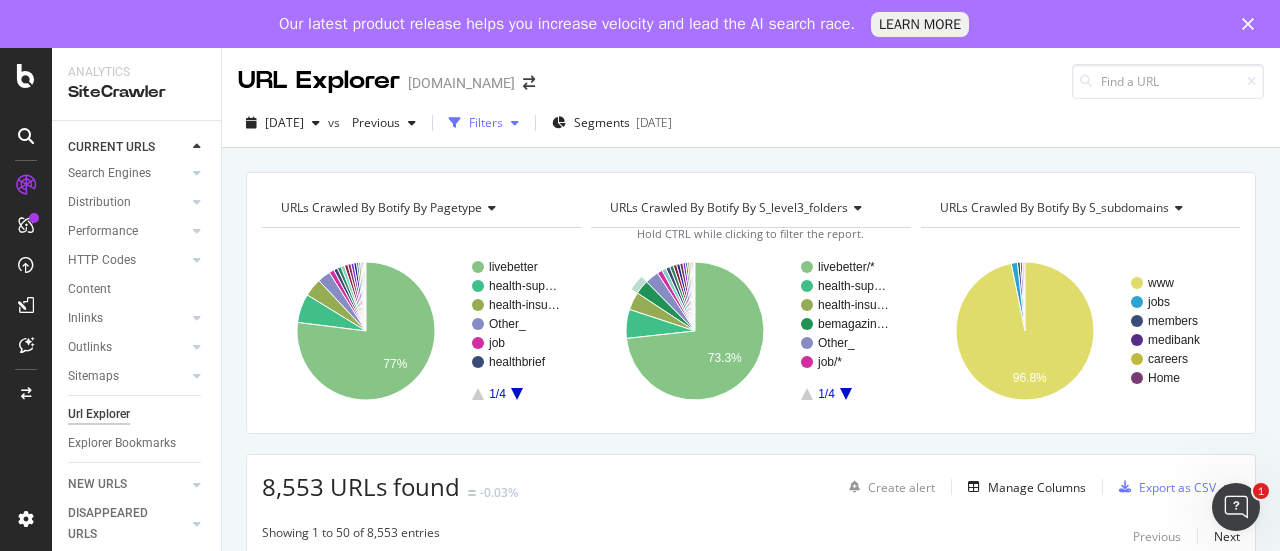 click at bounding box center (515, 123) 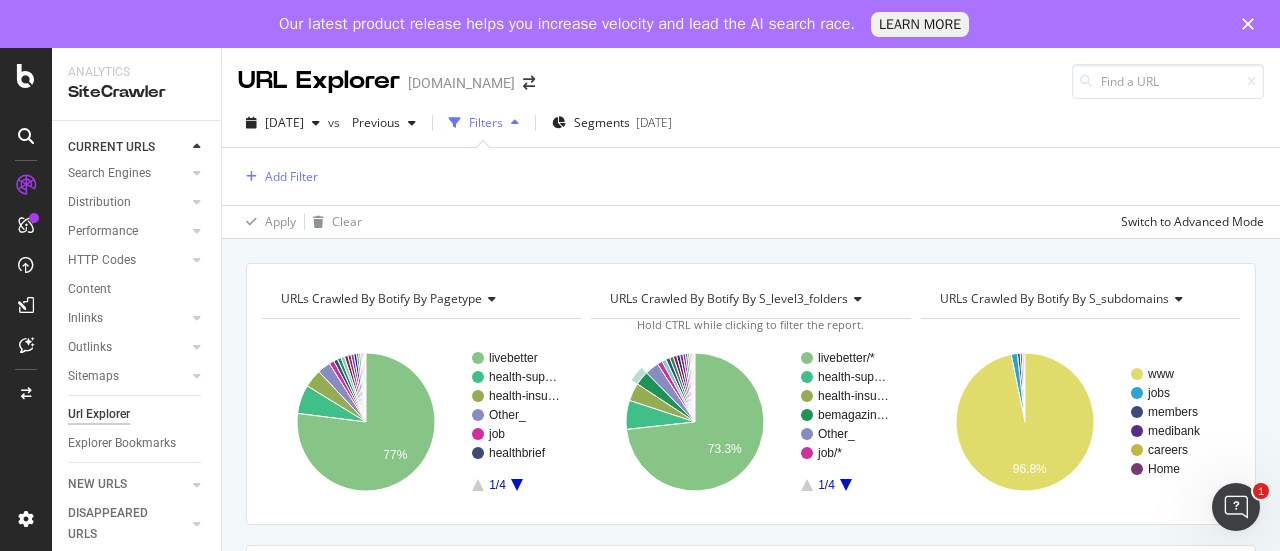 scroll, scrollTop: 140, scrollLeft: 0, axis: vertical 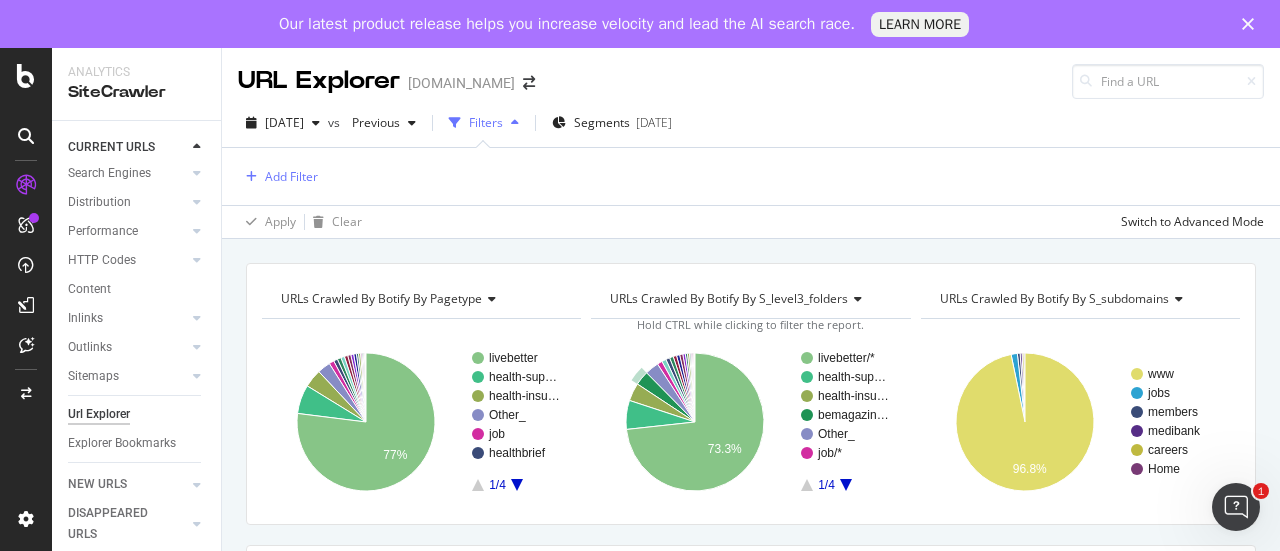 click on "Url Explorer" at bounding box center [99, 414] 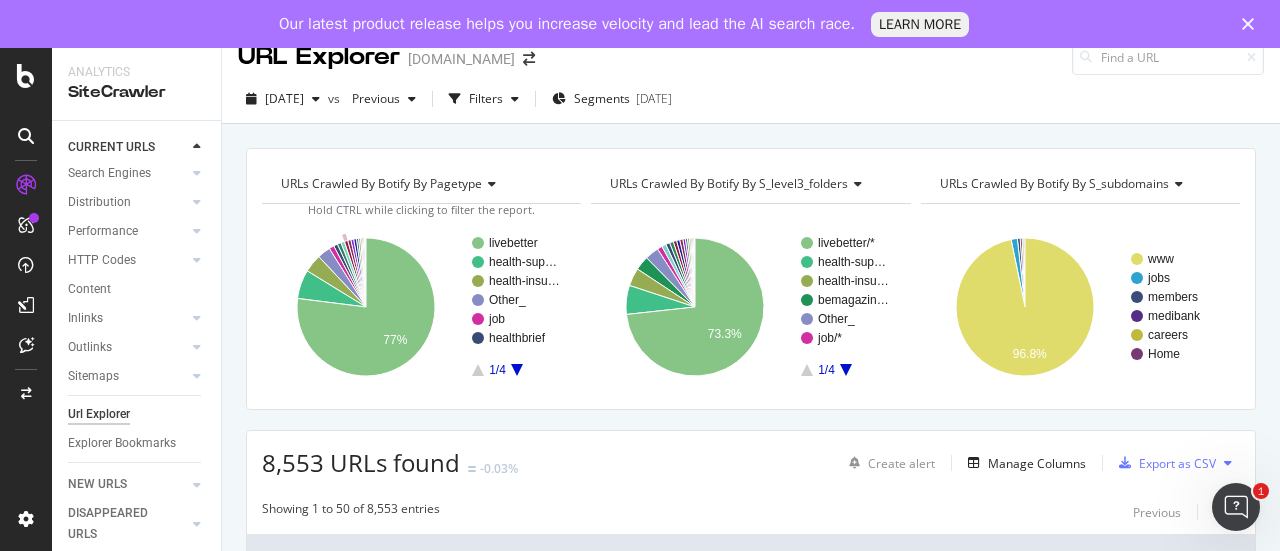 scroll, scrollTop: 0, scrollLeft: 0, axis: both 